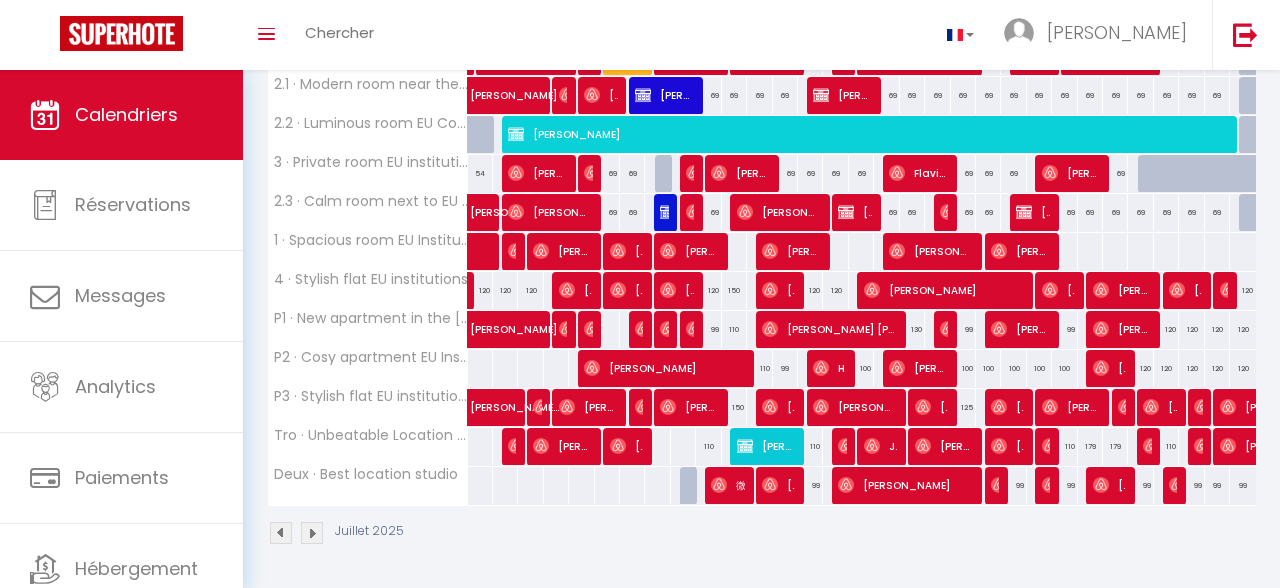 scroll, scrollTop: 0, scrollLeft: 0, axis: both 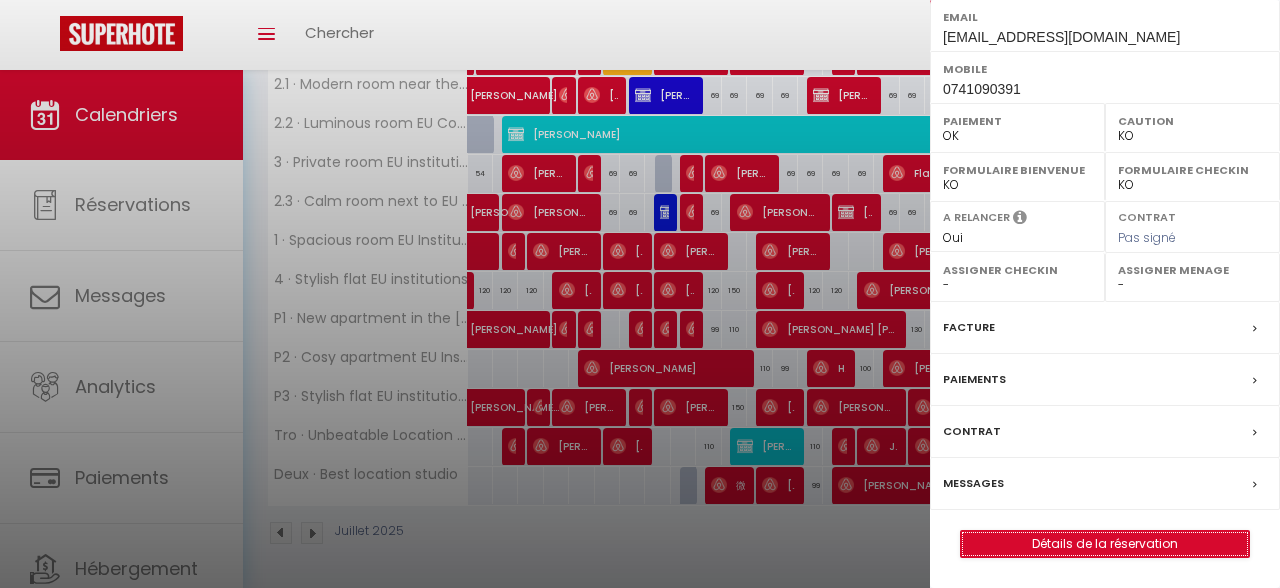 click on "Détails de la réservation" at bounding box center (1105, 544) 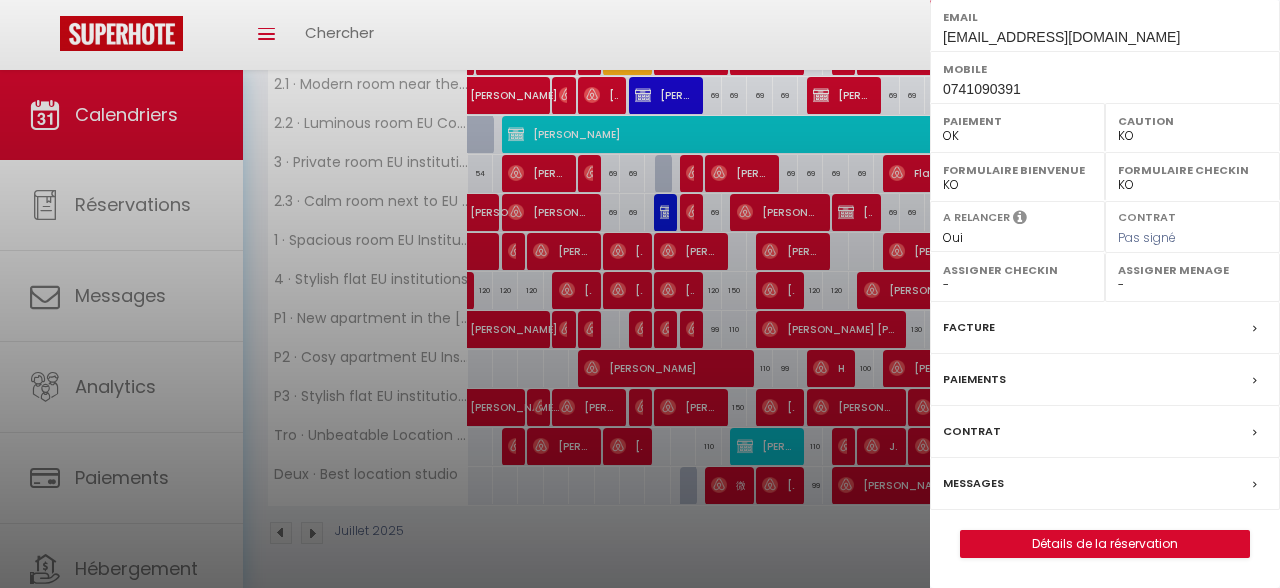 scroll, scrollTop: 0, scrollLeft: 0, axis: both 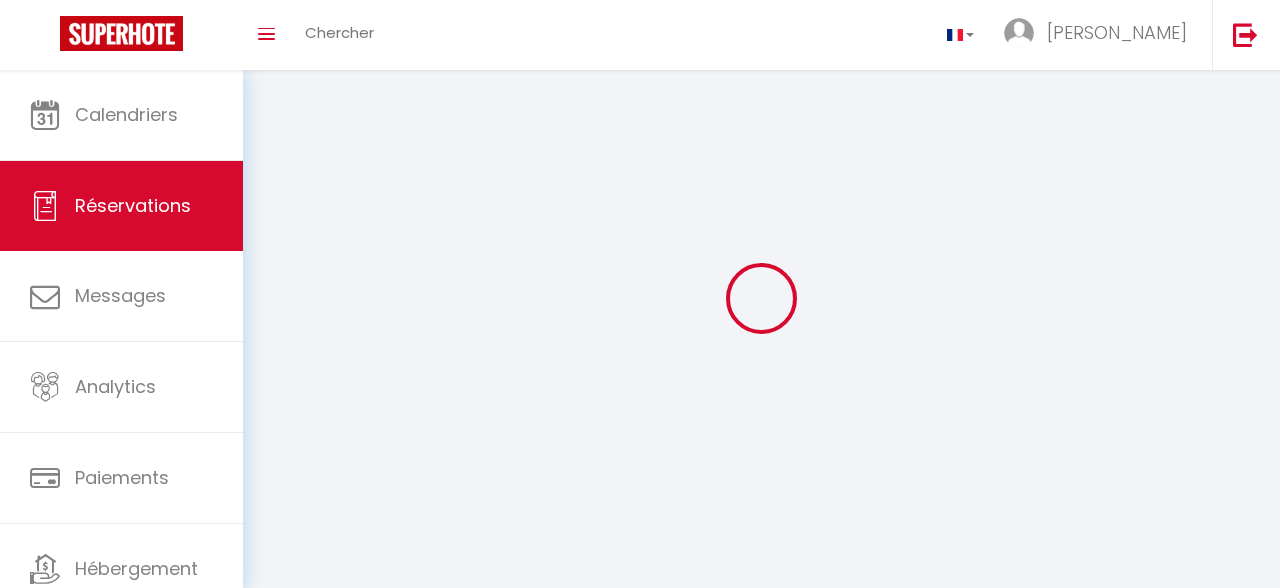 type on "Eva" 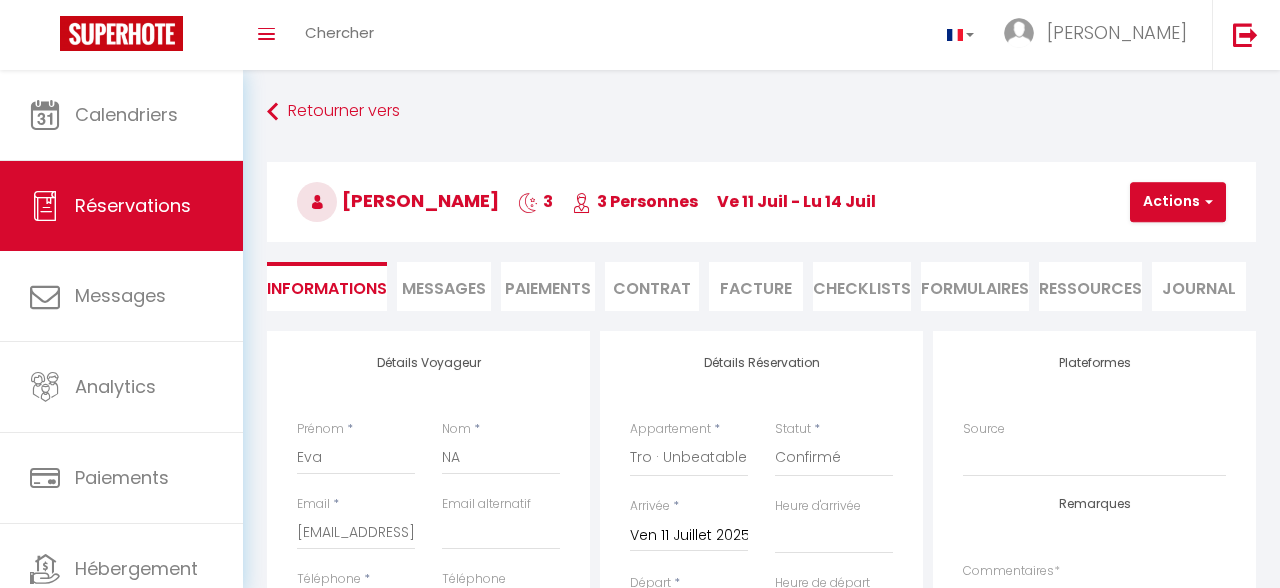 select 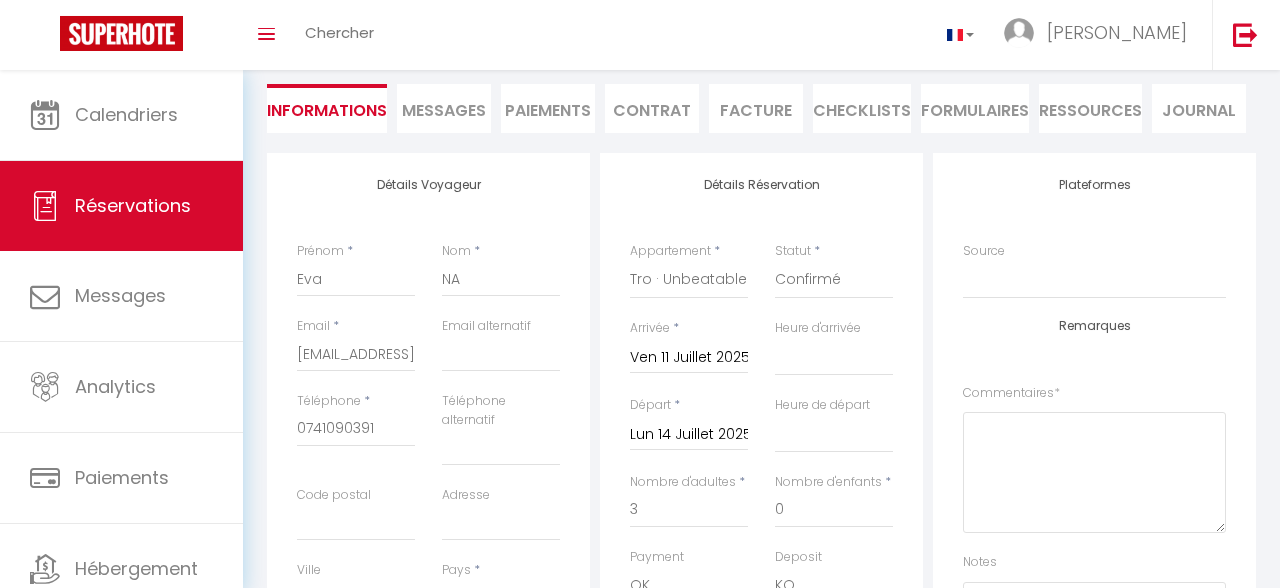 scroll, scrollTop: 212, scrollLeft: 0, axis: vertical 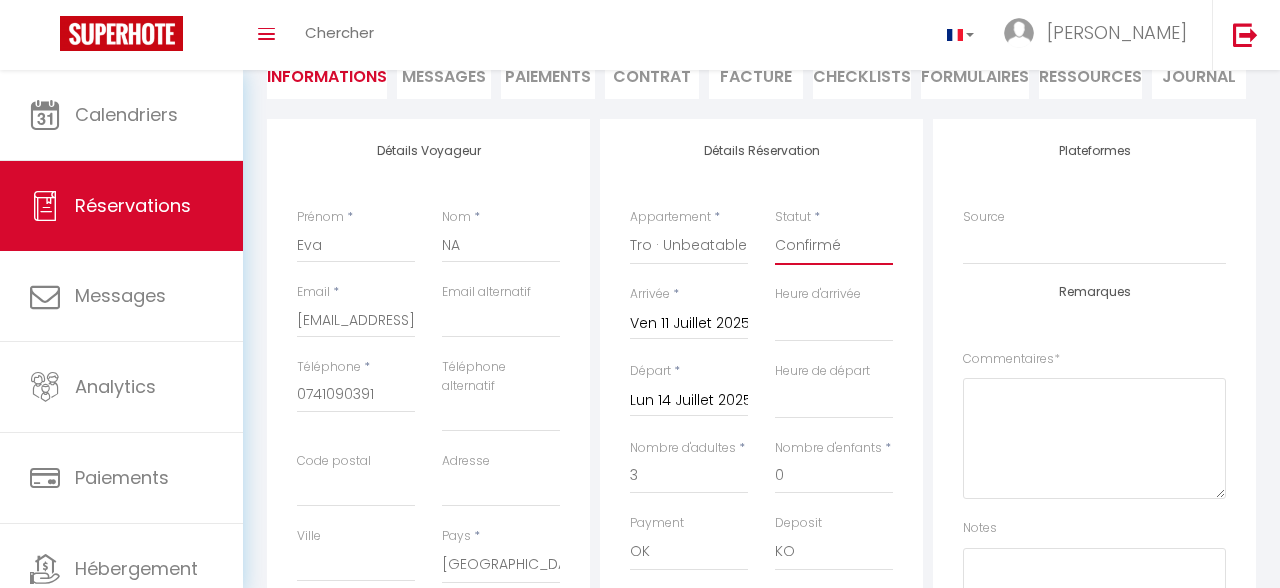 click on "Confirmé Non Confirmé [PERSON_NAME] par le voyageur No Show Request" at bounding box center [834, 246] 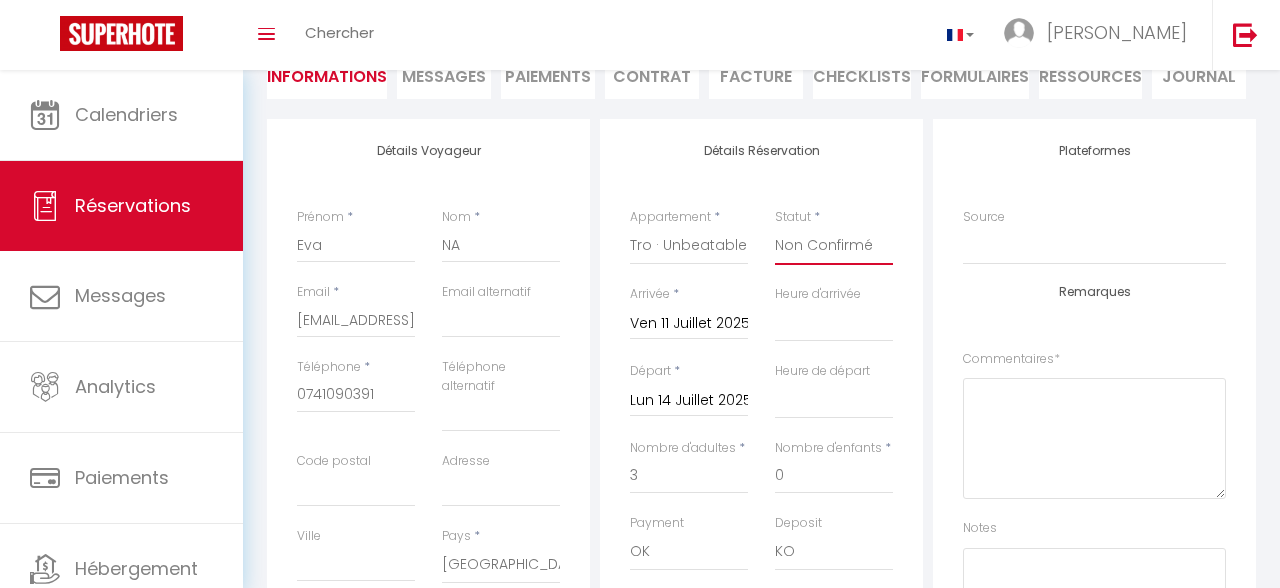 select 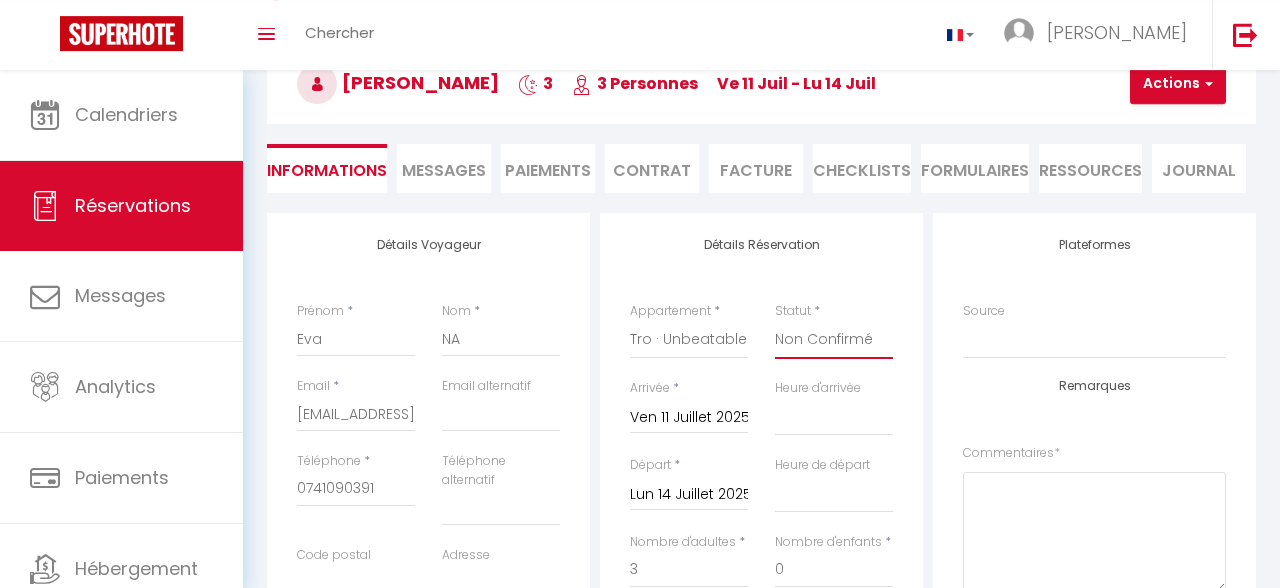 scroll, scrollTop: 0, scrollLeft: 0, axis: both 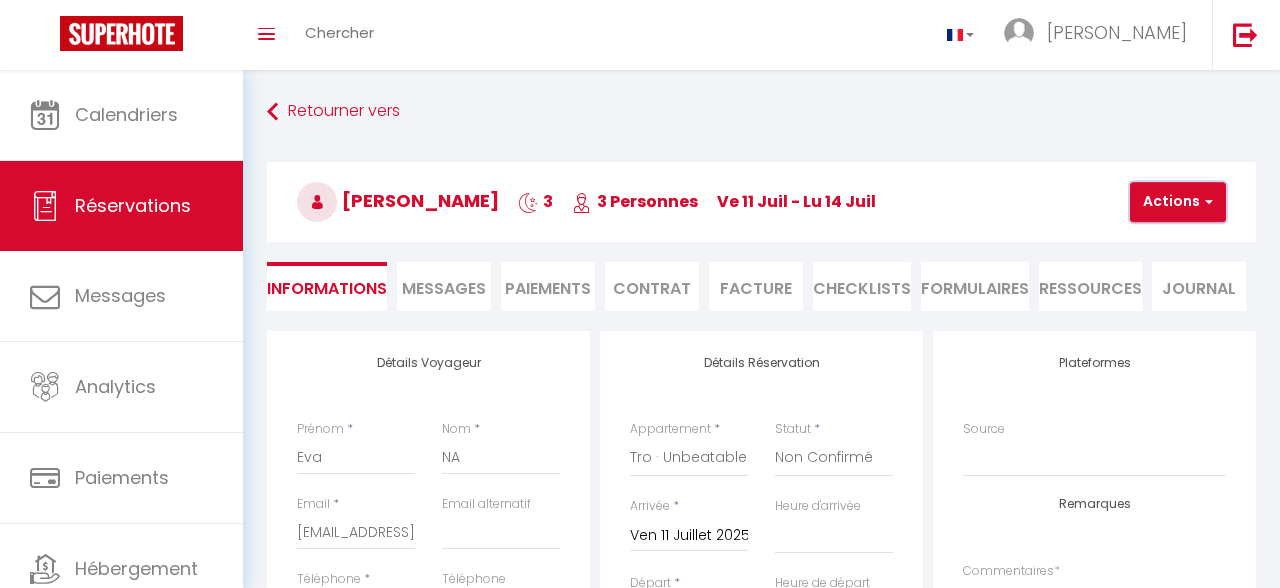 click on "Actions" at bounding box center (1178, 202) 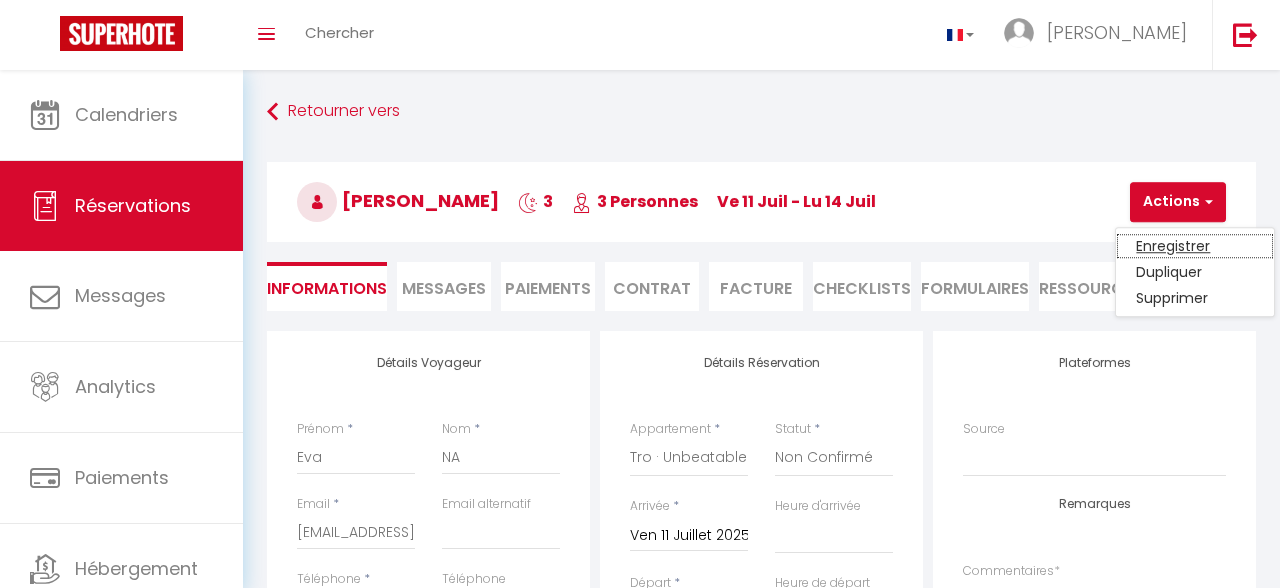 click on "Enregistrer" at bounding box center (1195, 246) 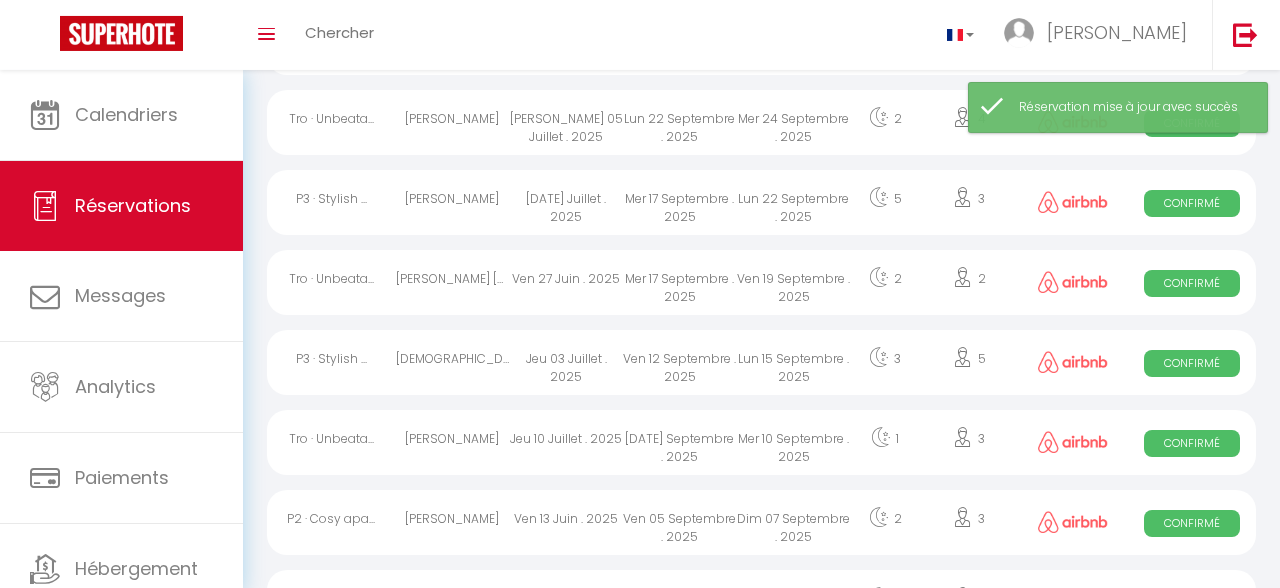 scroll, scrollTop: 318, scrollLeft: 0, axis: vertical 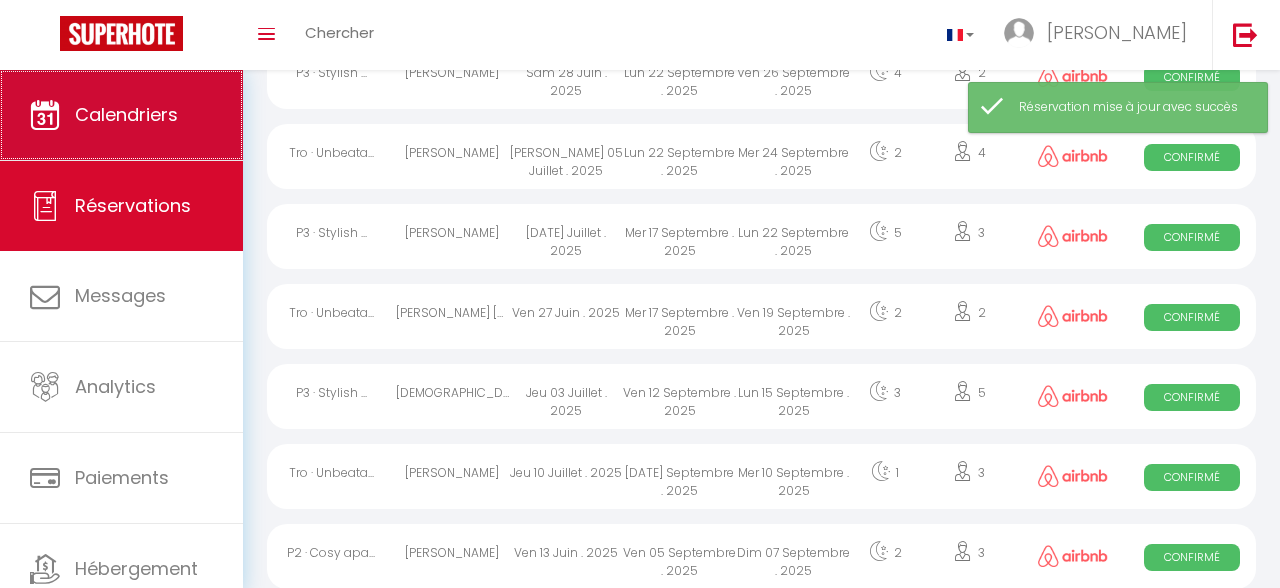 click on "Calendriers" at bounding box center [121, 115] 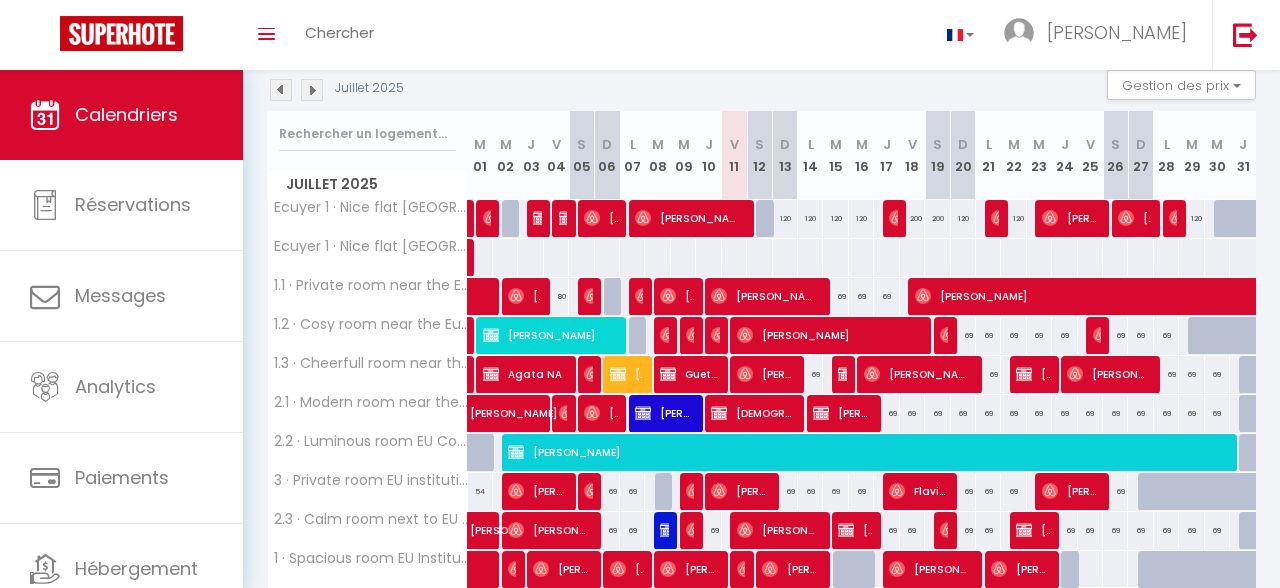 scroll, scrollTop: 350, scrollLeft: 0, axis: vertical 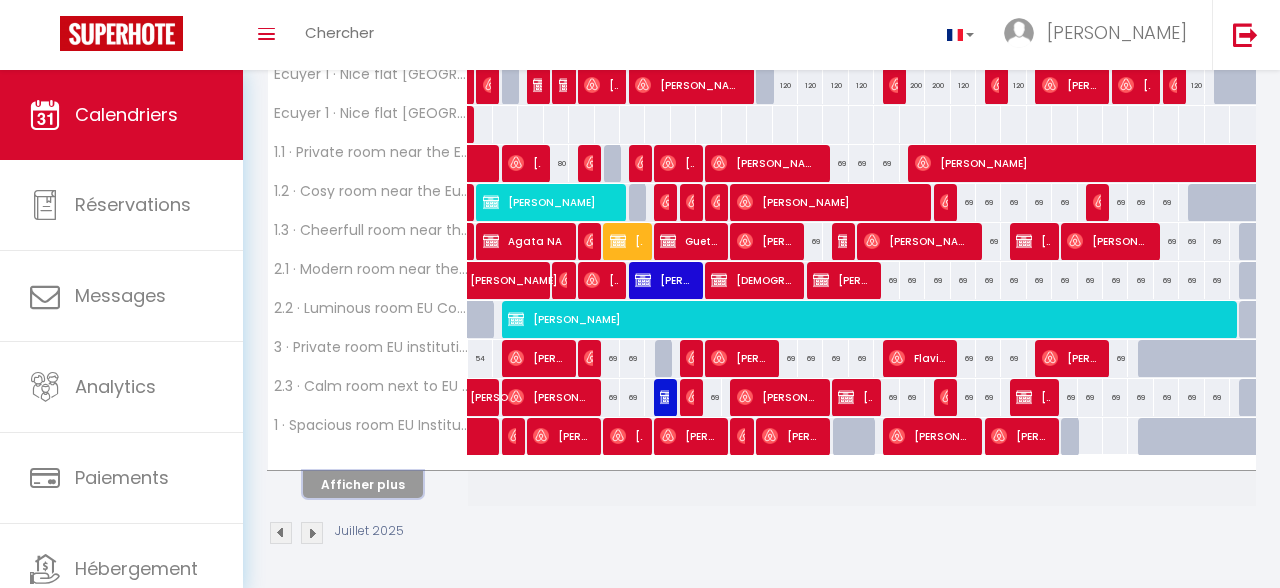 click on "Afficher plus" at bounding box center [363, 484] 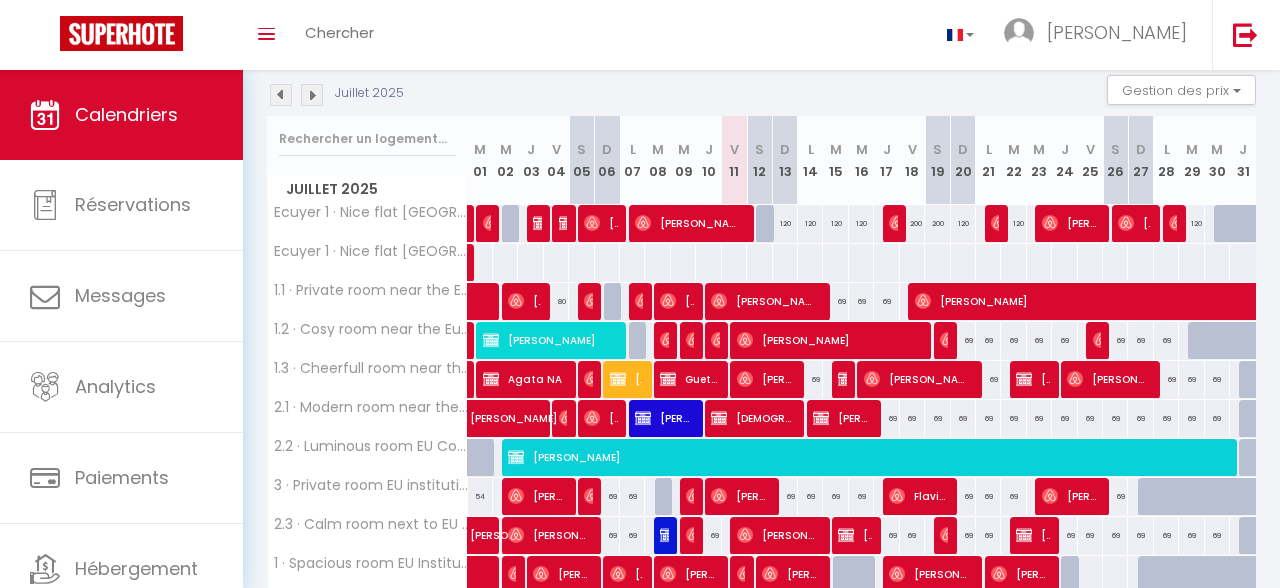 scroll, scrollTop: 0, scrollLeft: 0, axis: both 